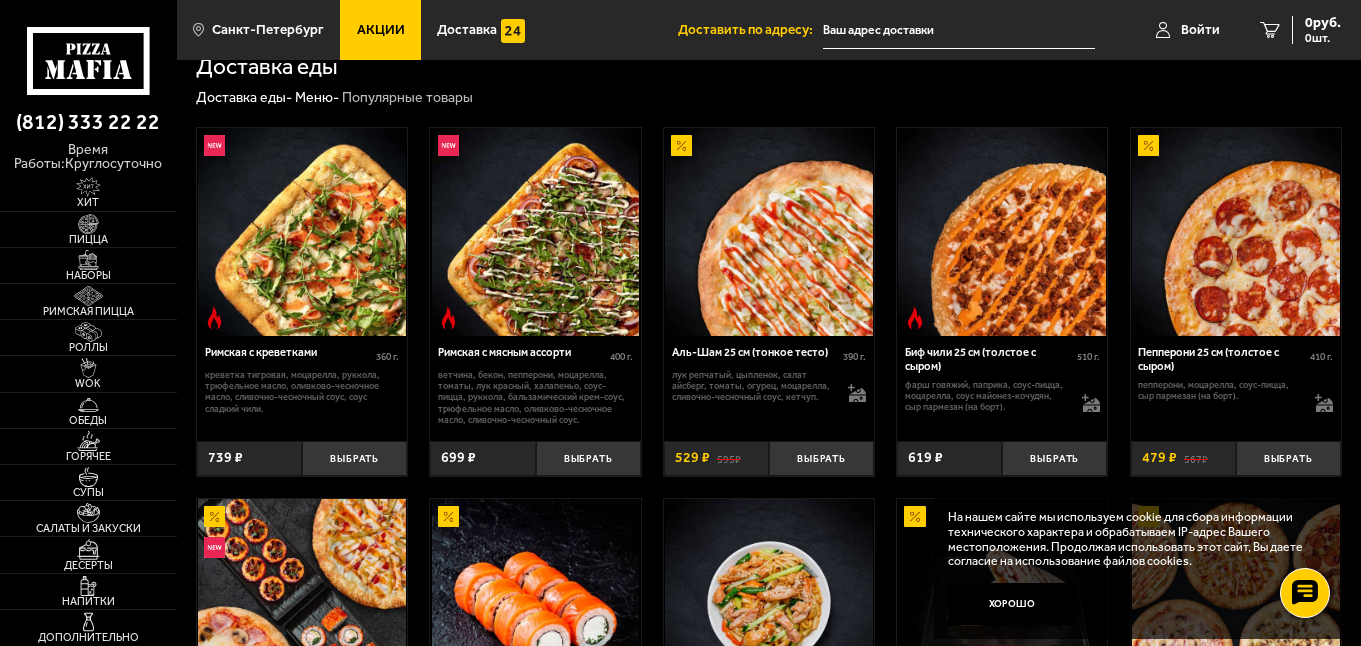 scroll, scrollTop: 398, scrollLeft: 0, axis: vertical 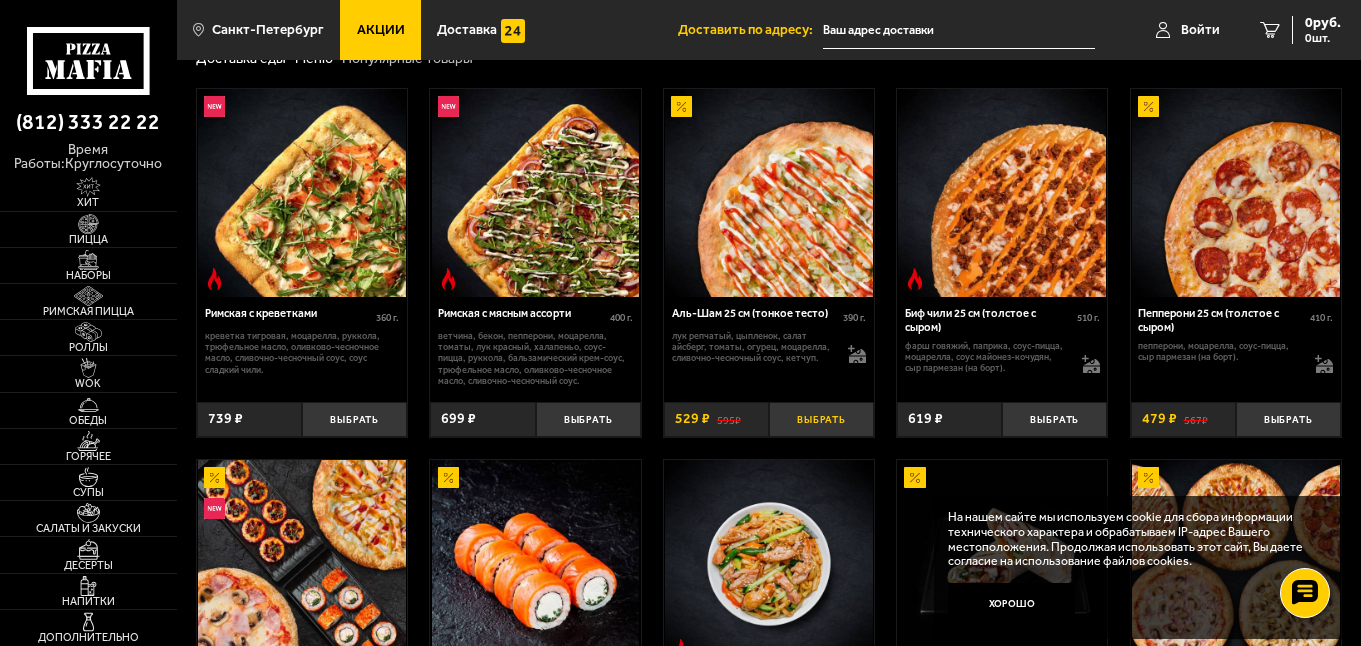 click on "Выбрать" at bounding box center (821, 419) 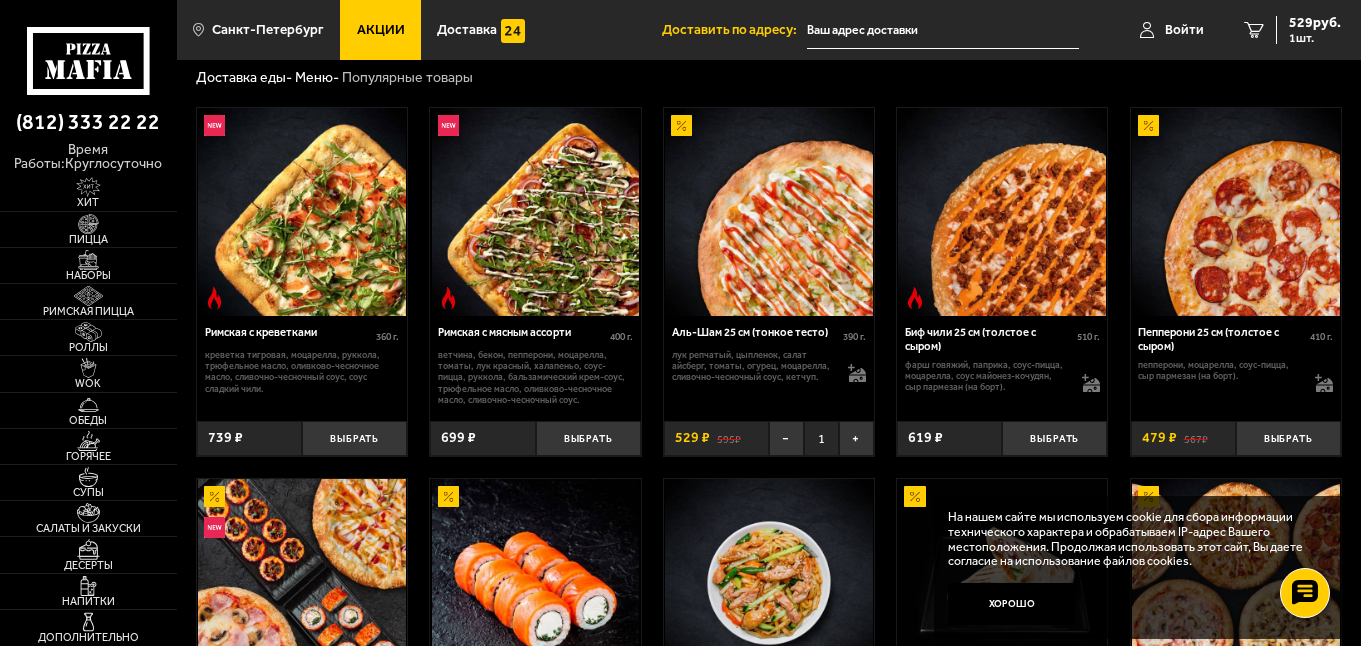 scroll, scrollTop: 321, scrollLeft: 0, axis: vertical 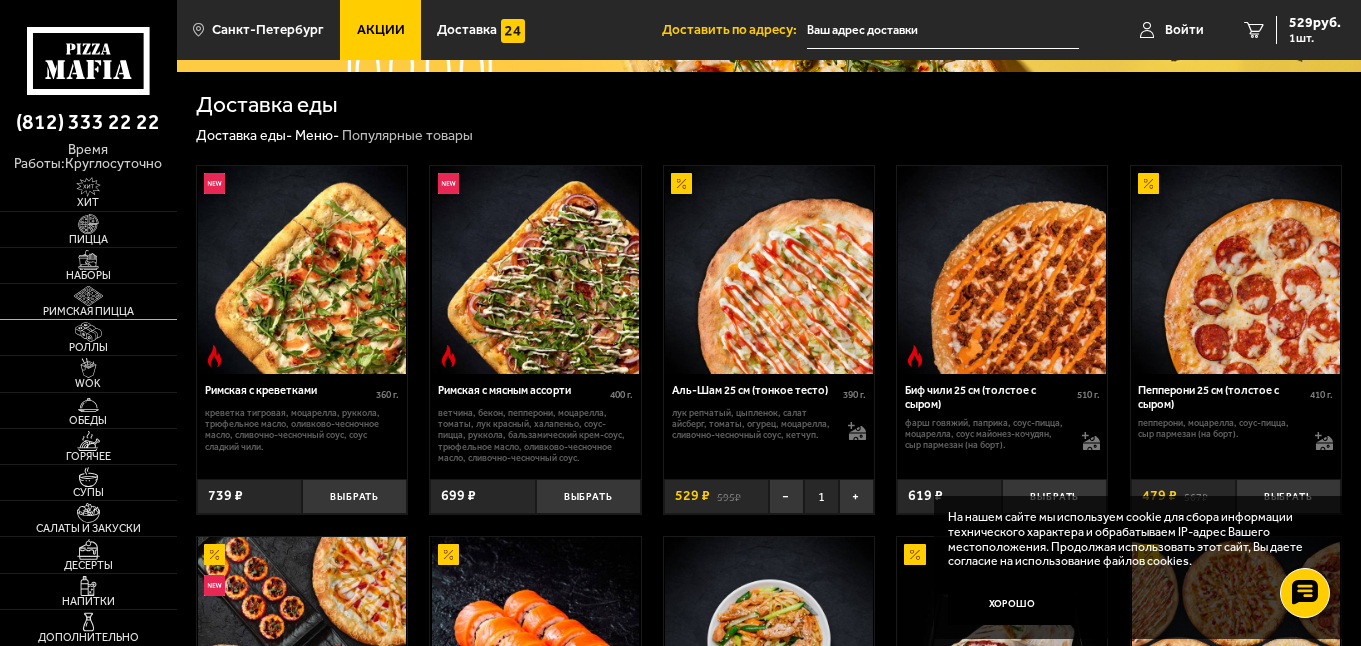 click on "Римская пицца" at bounding box center (88, 301) 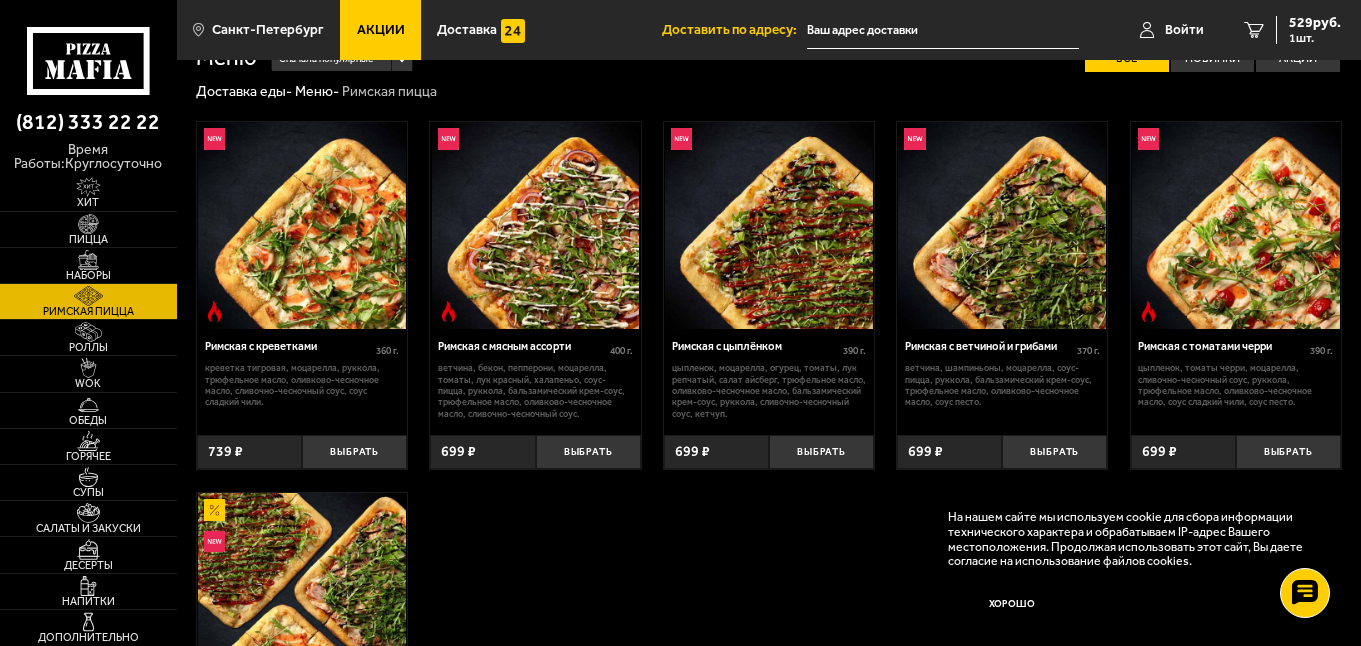 scroll, scrollTop: 39, scrollLeft: 0, axis: vertical 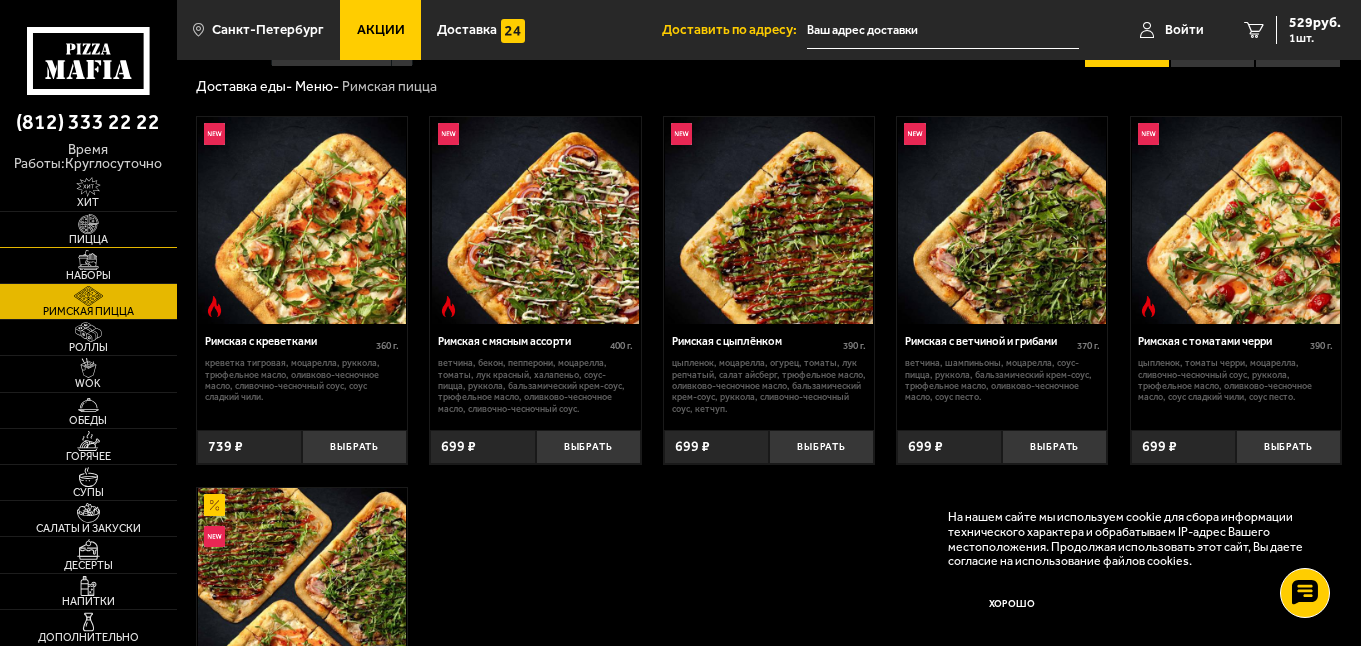 click on "Пицца" at bounding box center [88, 229] 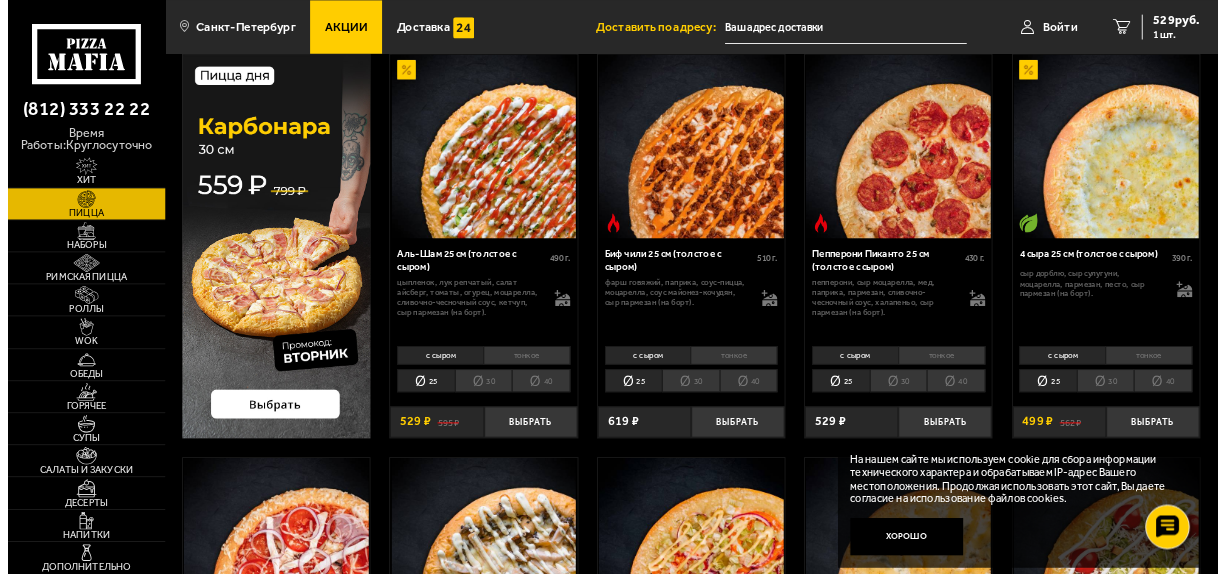 scroll, scrollTop: 93, scrollLeft: 0, axis: vertical 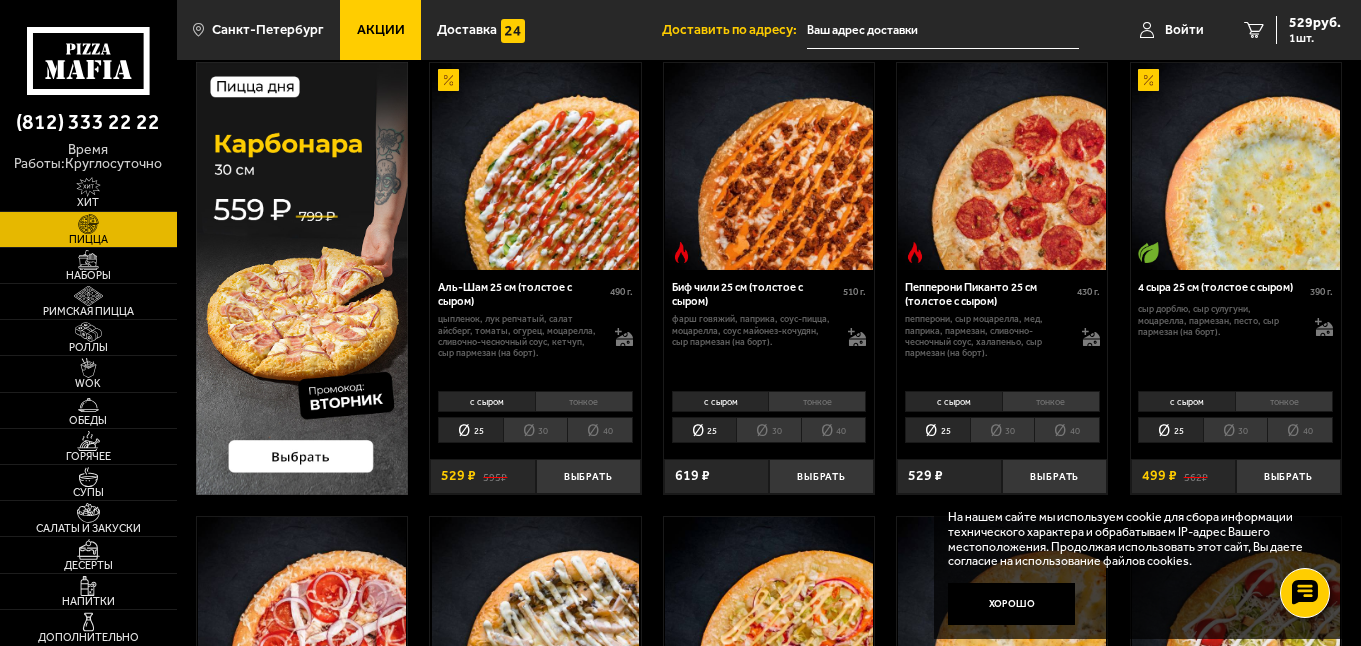 click at bounding box center (302, 278) 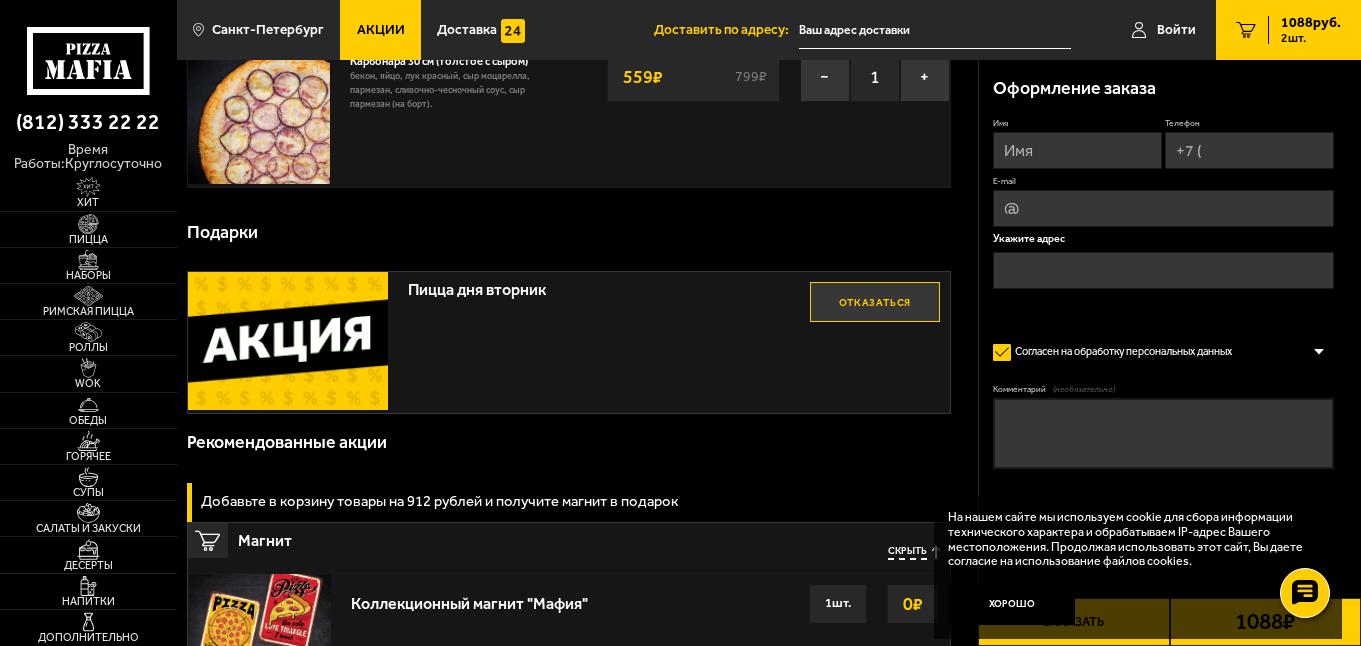 scroll, scrollTop: 309, scrollLeft: 0, axis: vertical 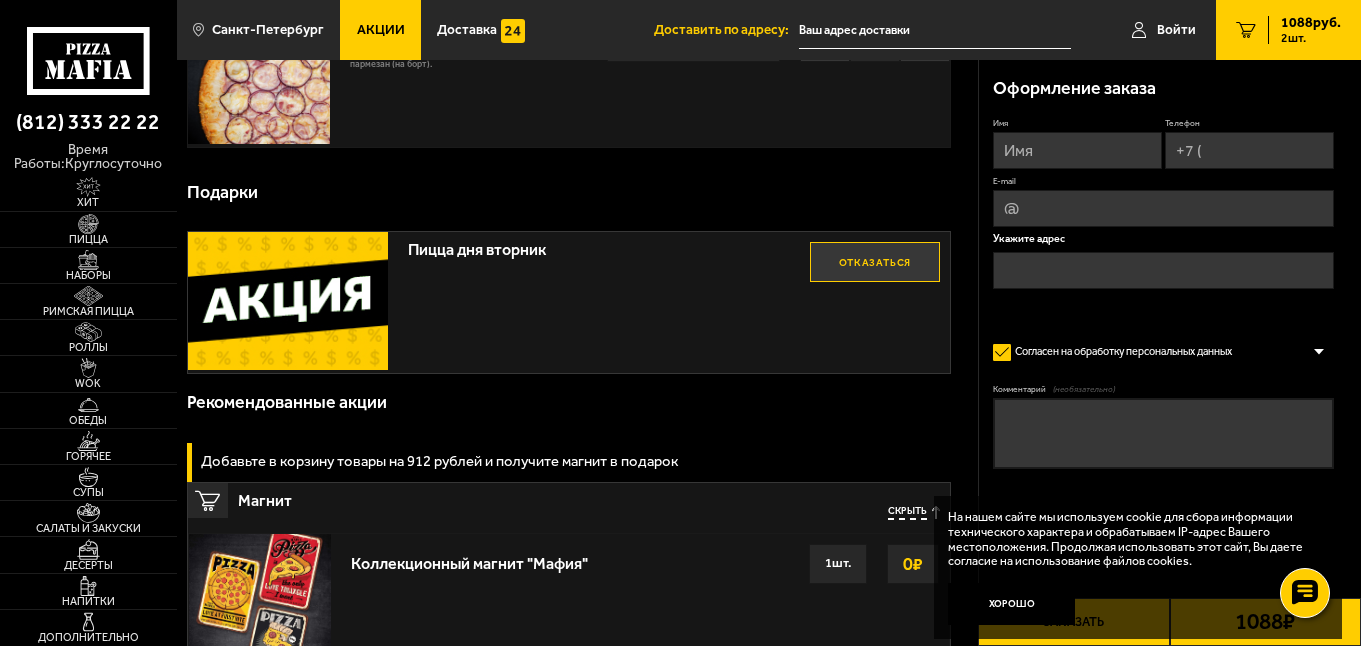 click on "Пицца дня вторник Отказаться" at bounding box center [569, 302] 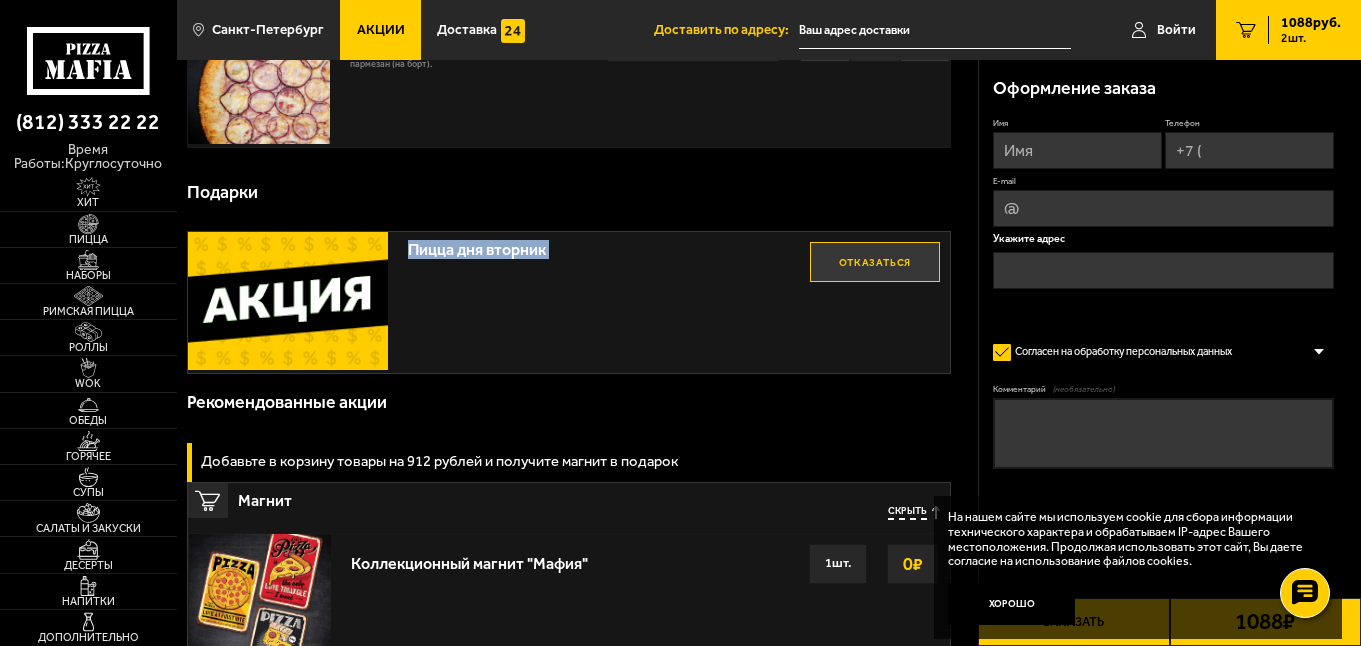 click on "Пицца дня вторник Отказаться" at bounding box center [569, 302] 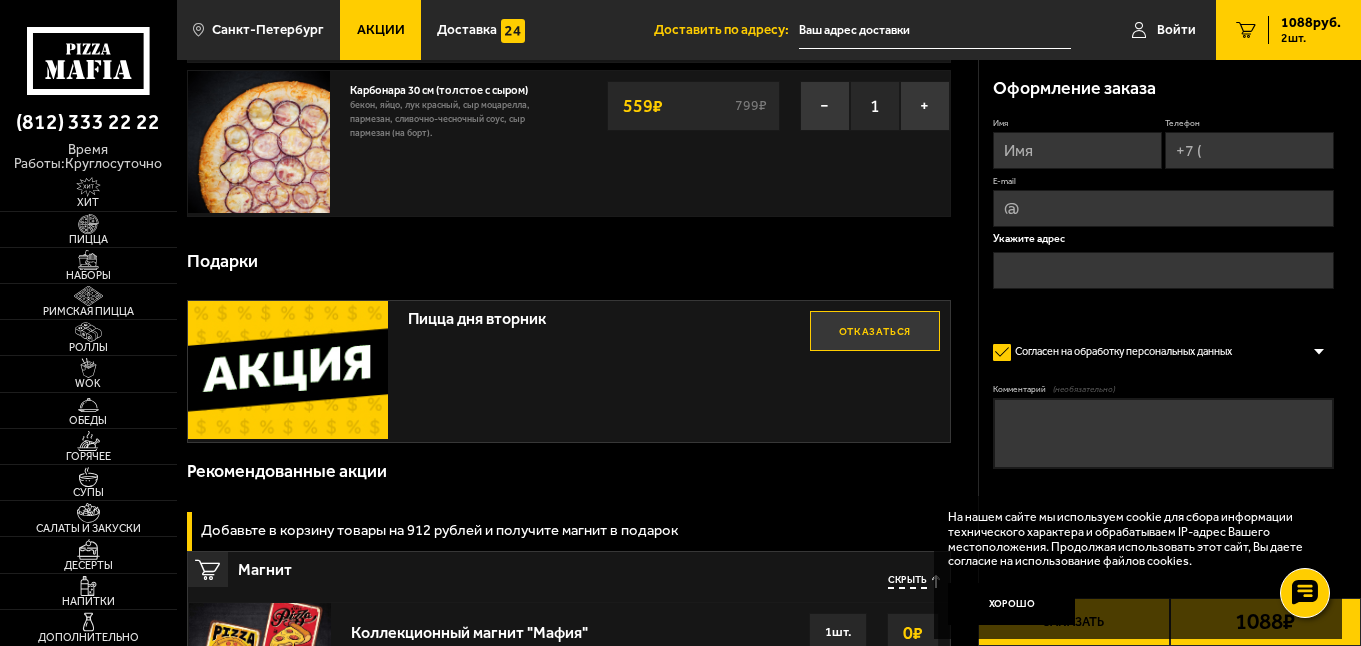 scroll, scrollTop: 0, scrollLeft: 0, axis: both 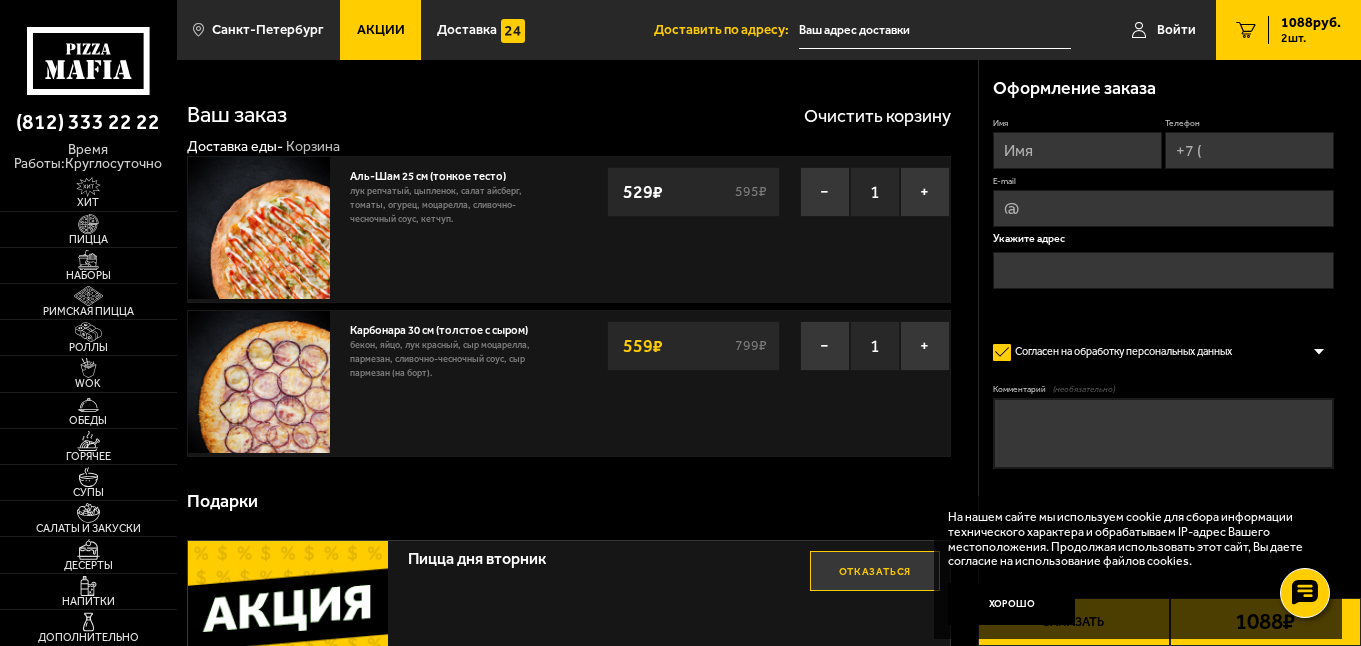 click at bounding box center [259, 228] 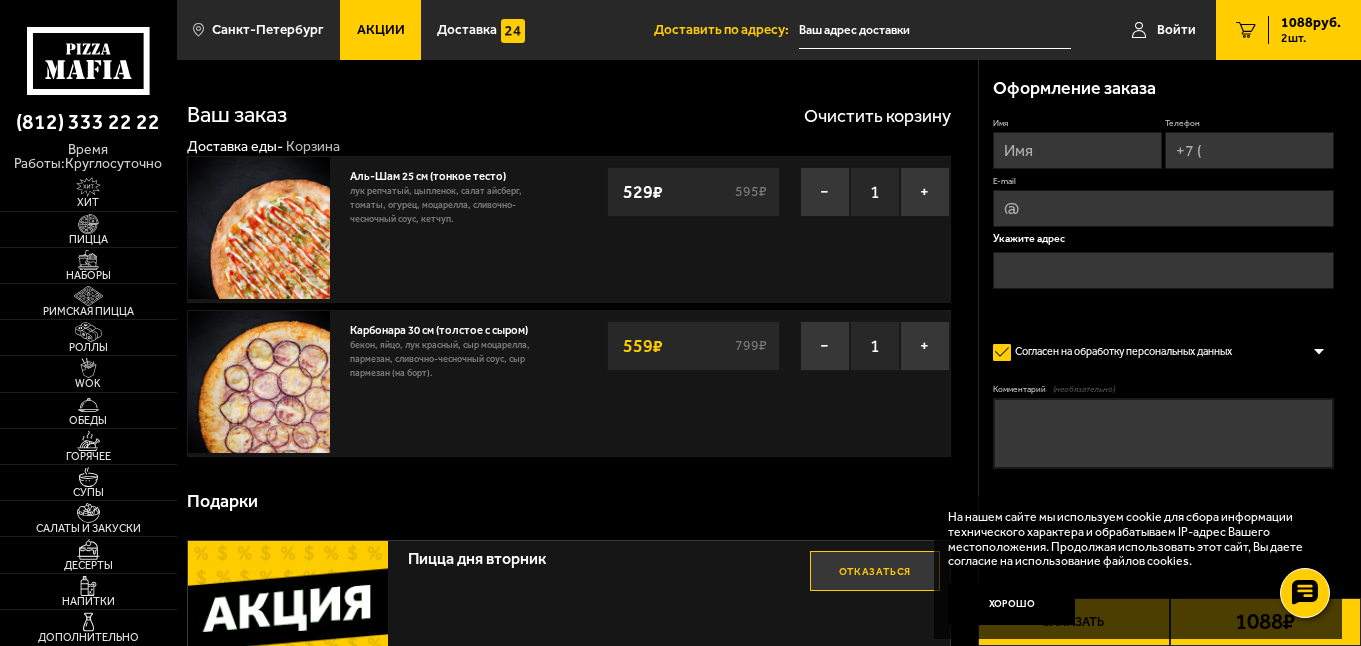 scroll, scrollTop: 0, scrollLeft: 0, axis: both 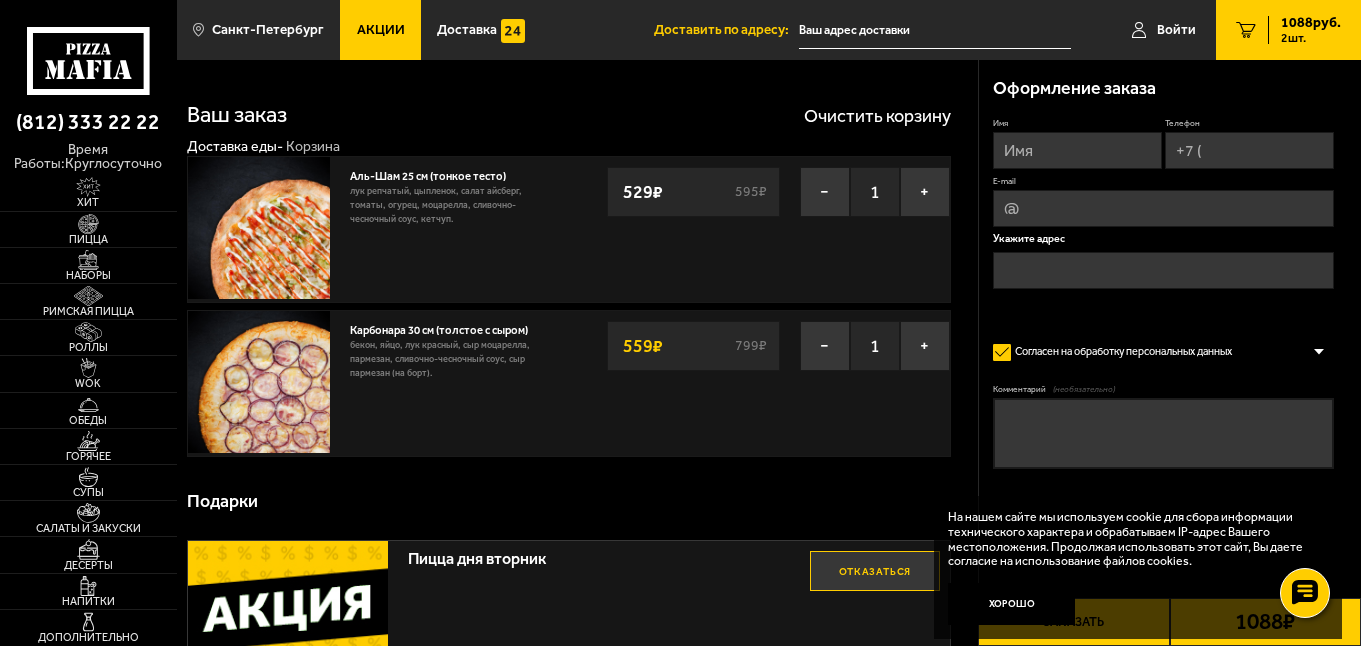 click at bounding box center [259, 228] 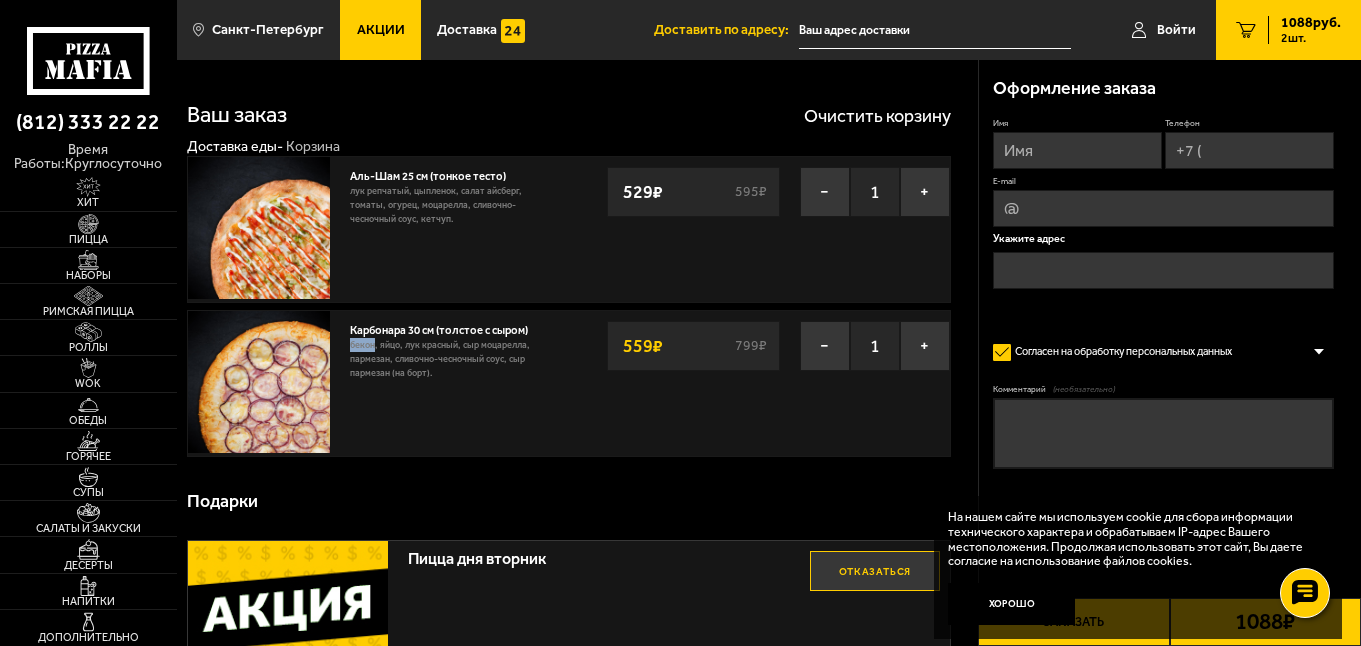 click on "Карбонара 30 см (толстое с сыром)" at bounding box center [446, 328] 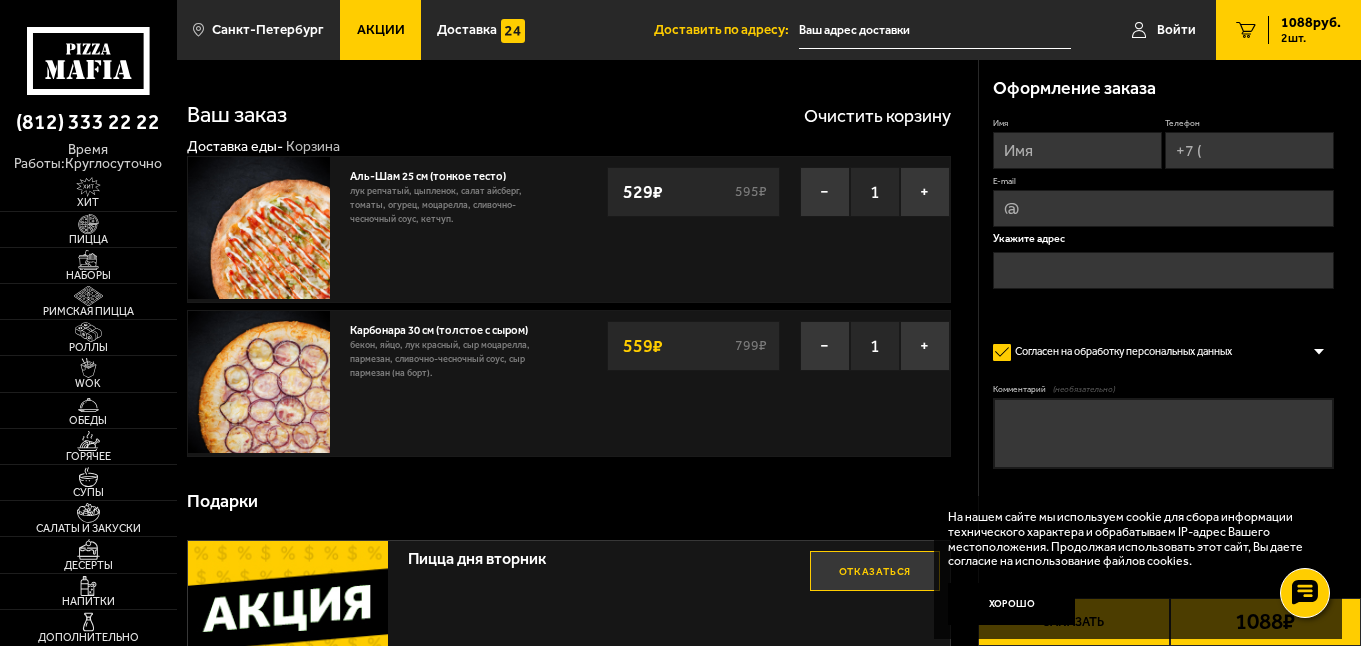 click on "Карбонара 30 см (толстое с сыром)" at bounding box center [446, 328] 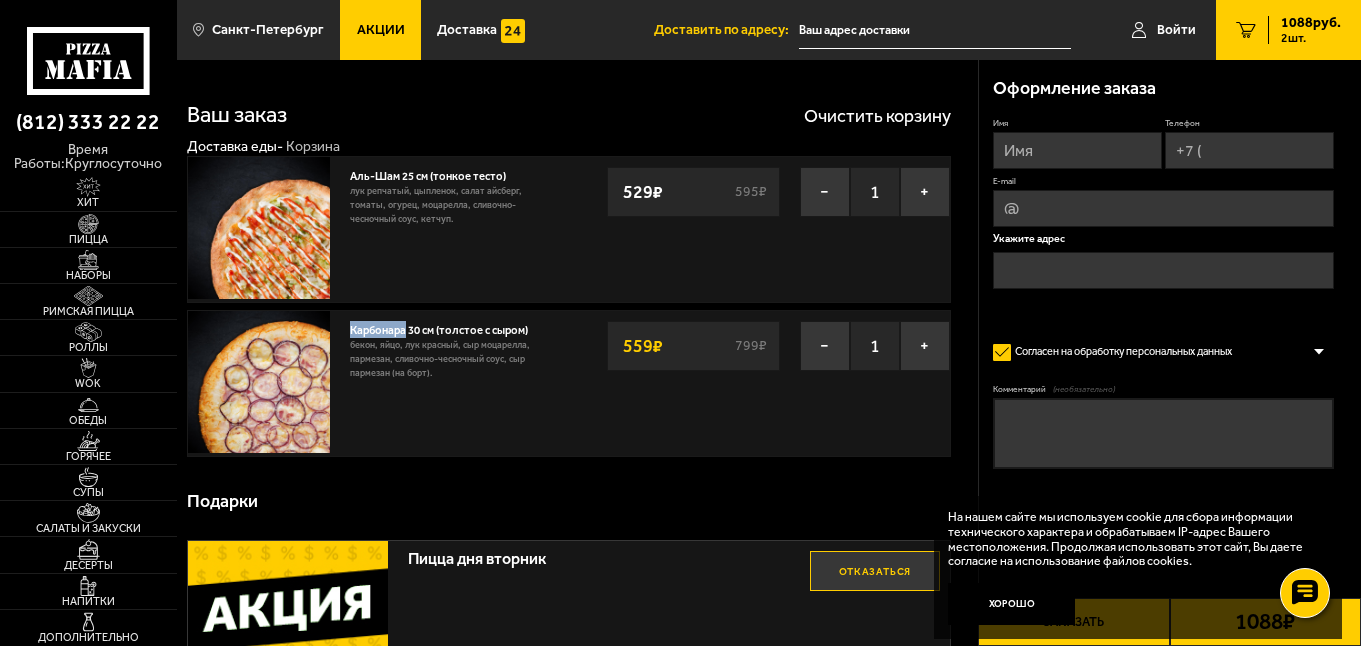 click on "Карбонара 30 см (толстое с сыром)" at bounding box center (446, 328) 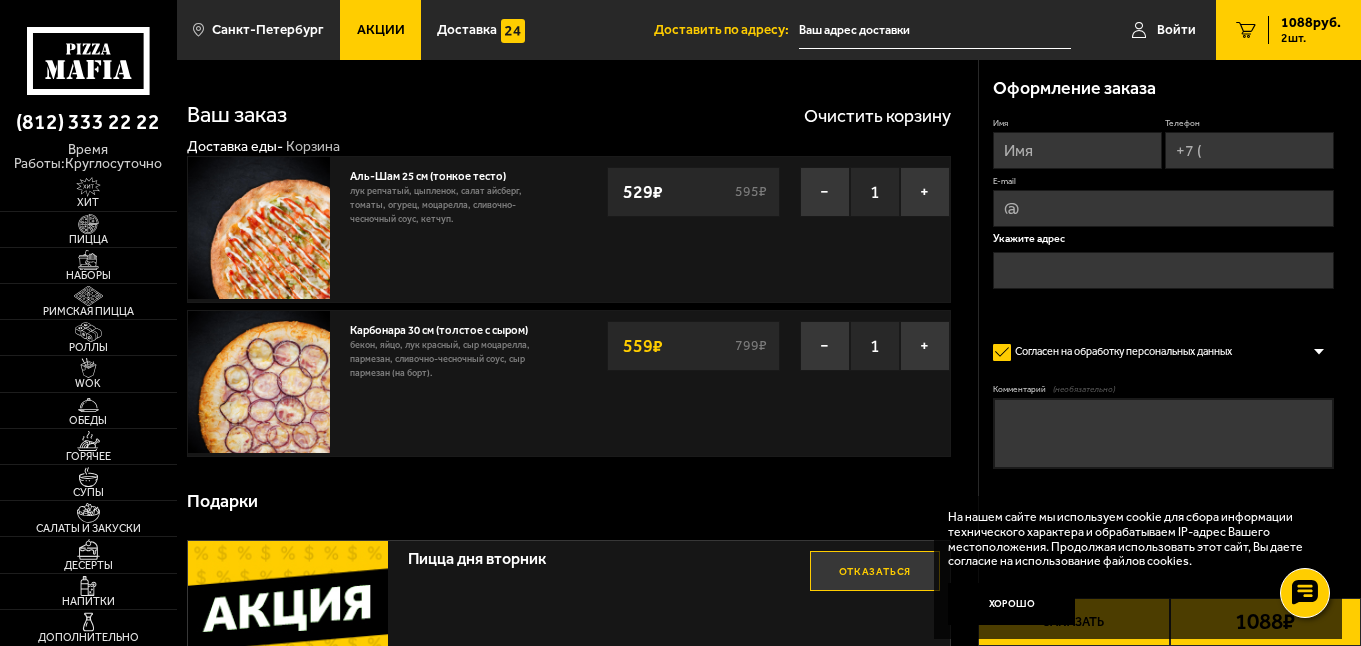click on "Карбонара 30 см (толстое с сыром)   580   г  . бекон, яйцо, лук красный, сыр Моцарелла, пармезан, сливочно-чесночный соус, сыр пармезан (на борт). − 1 + 559  ₽ 799 ₽" at bounding box center (454, 383) 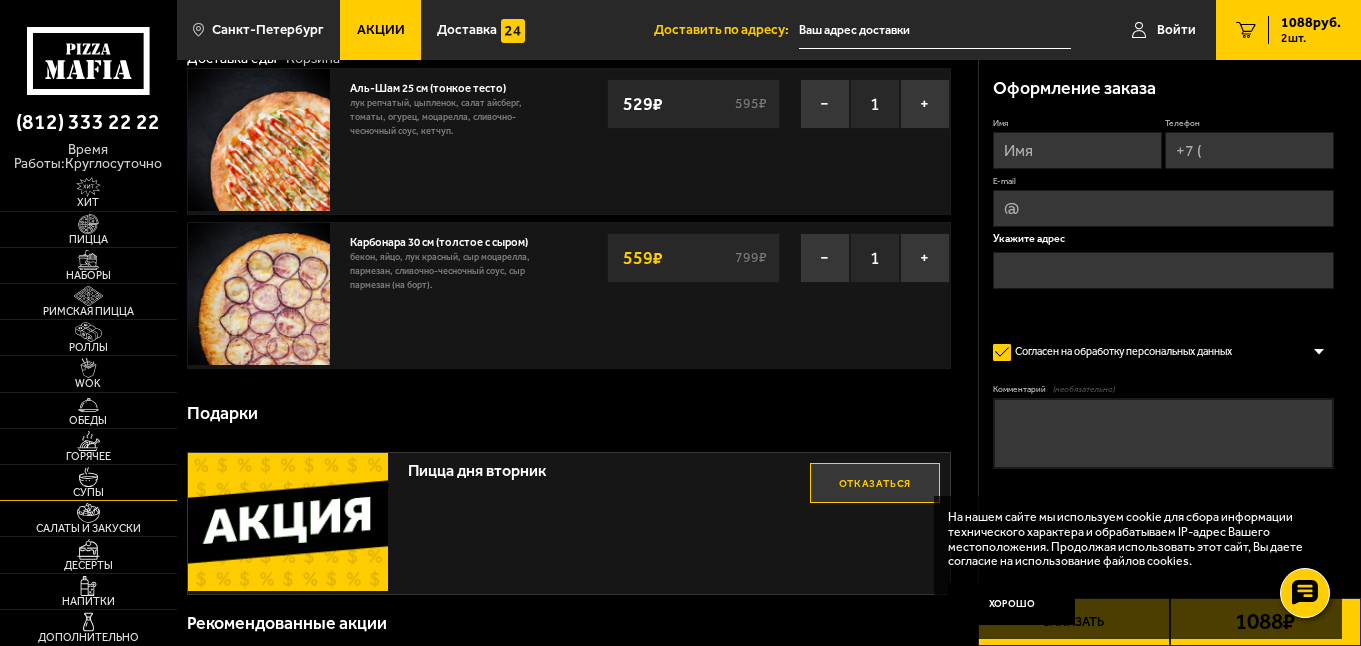 scroll, scrollTop: 86, scrollLeft: 0, axis: vertical 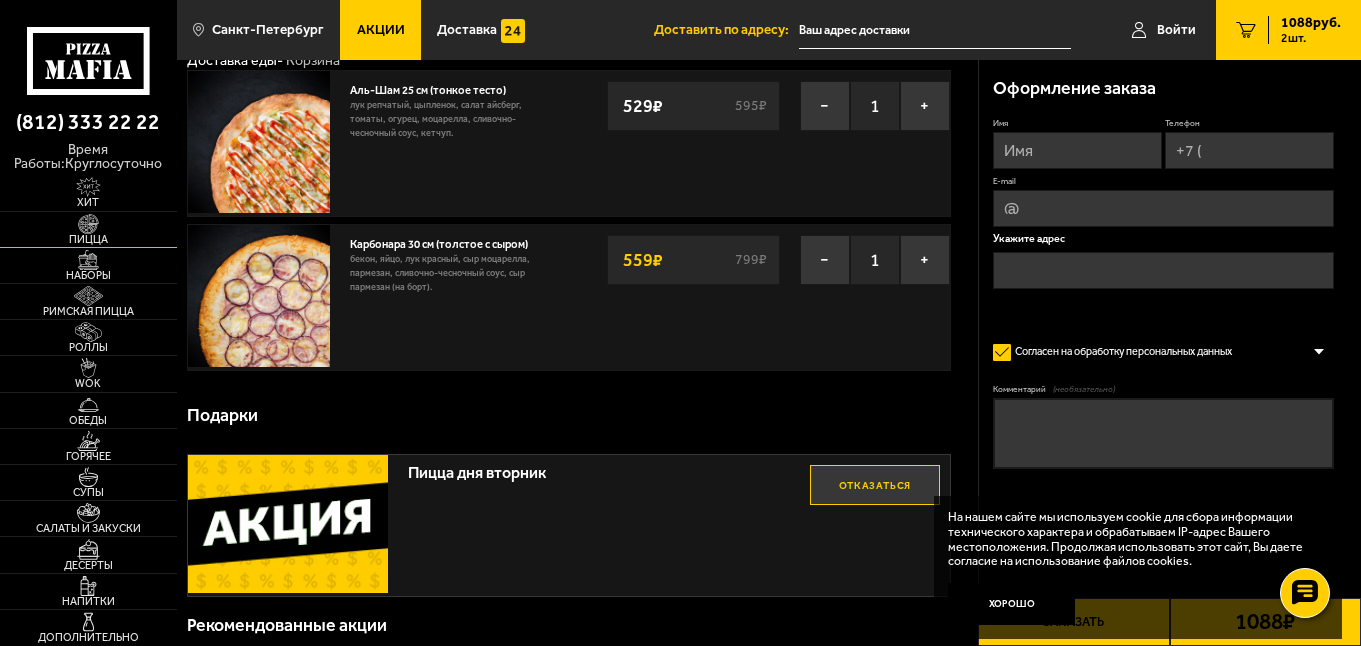 click on "Пицца" at bounding box center [88, 229] 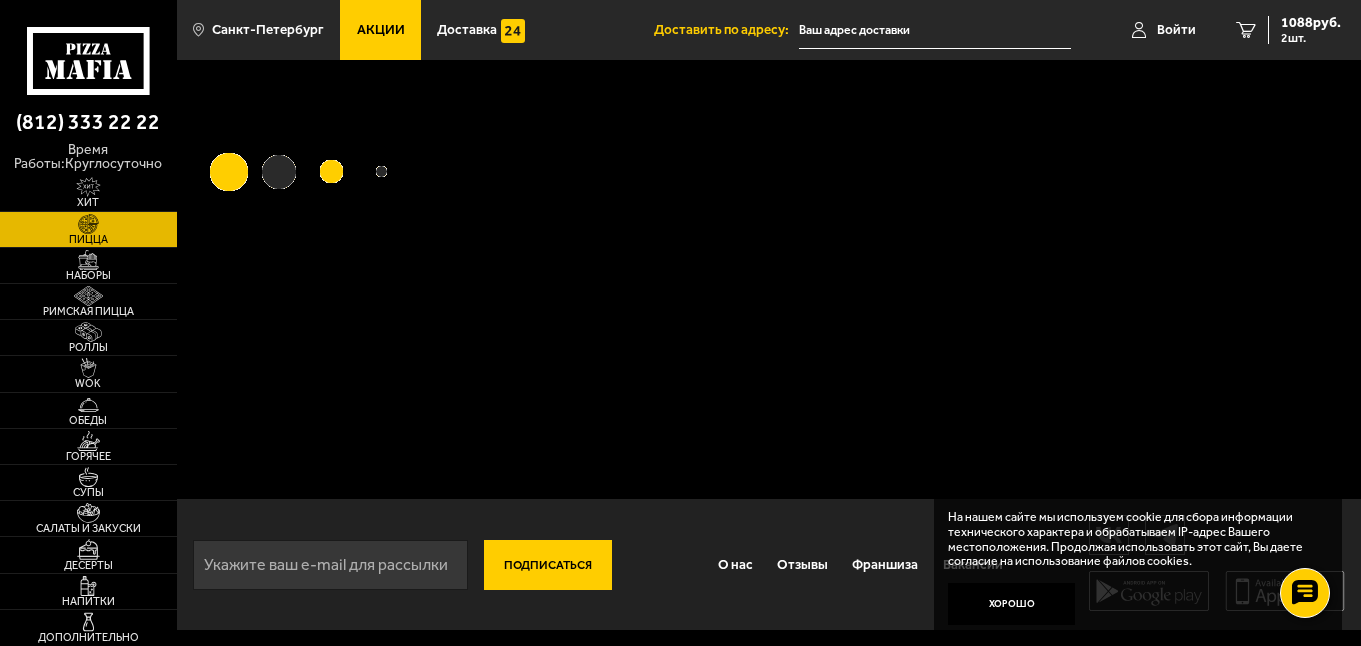 scroll, scrollTop: 0, scrollLeft: 0, axis: both 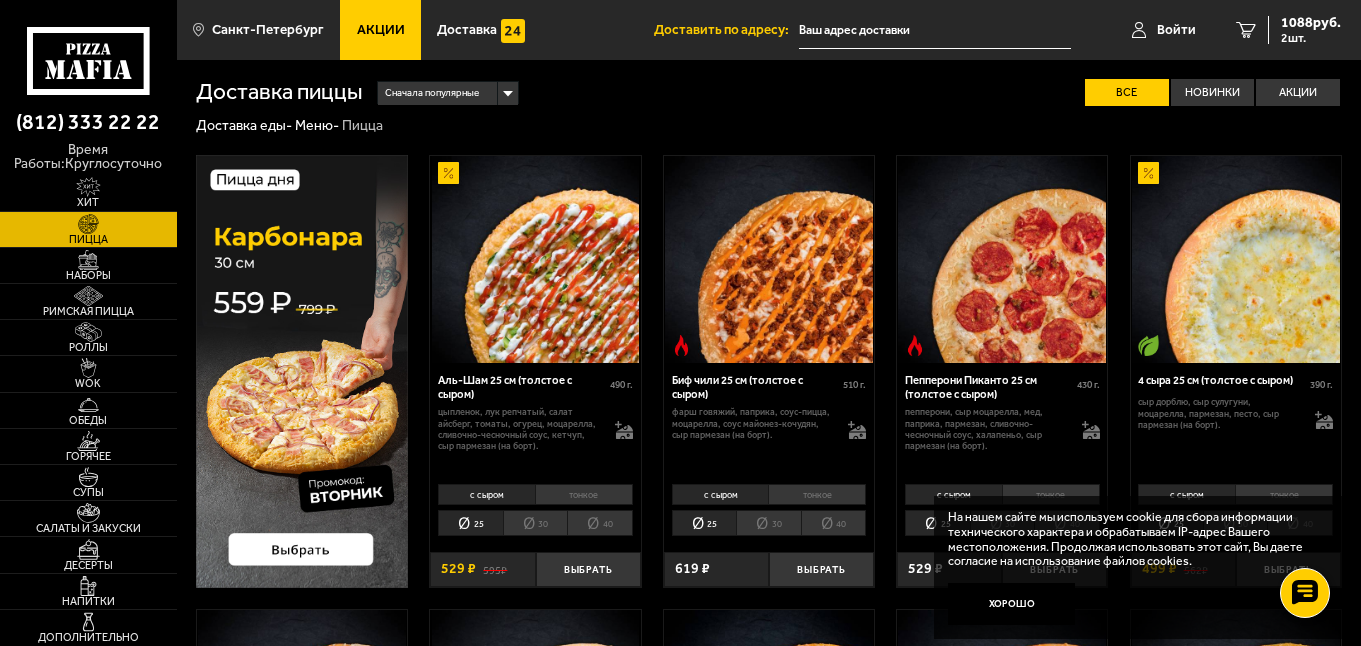 click at bounding box center [302, 371] 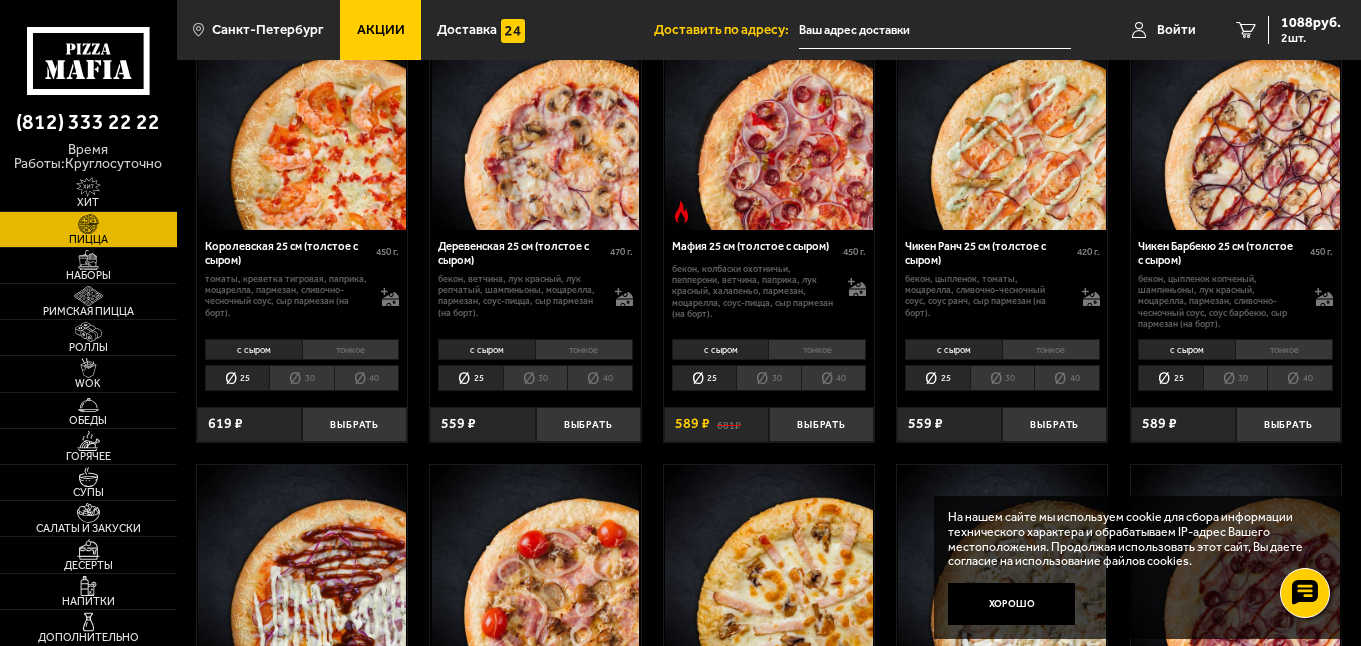 scroll, scrollTop: 1488, scrollLeft: 0, axis: vertical 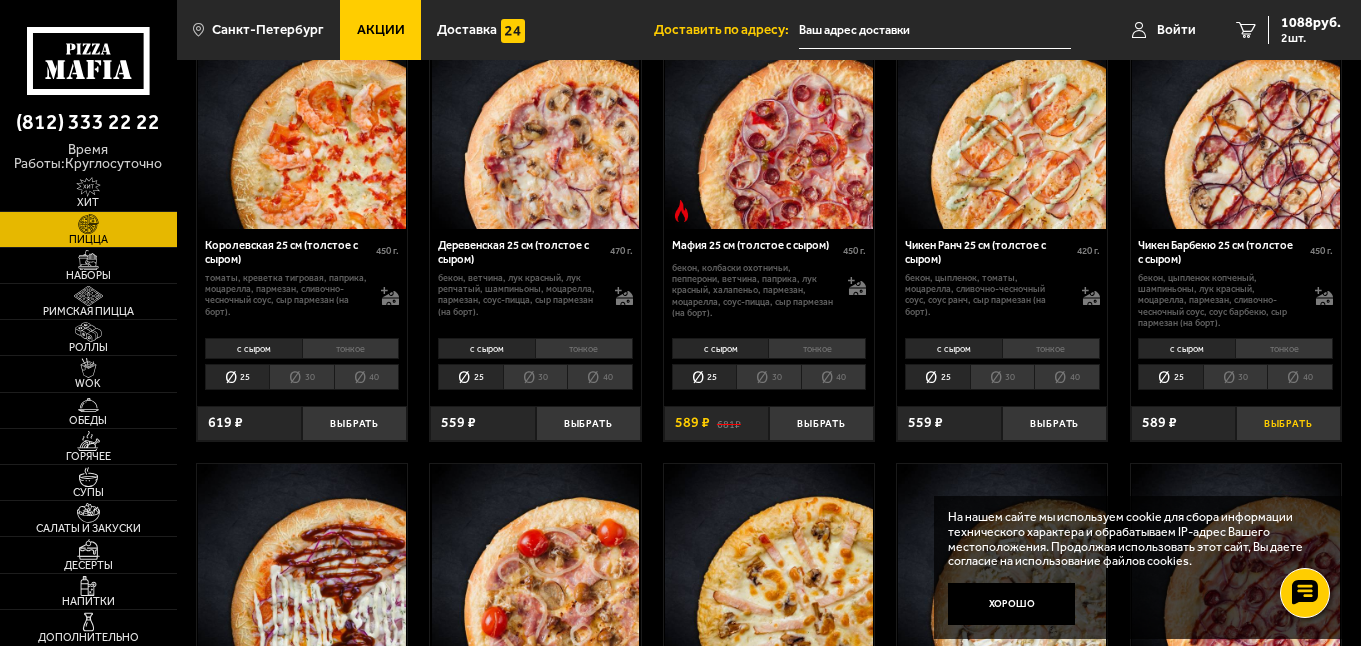 click on "Выбрать" at bounding box center (1288, 423) 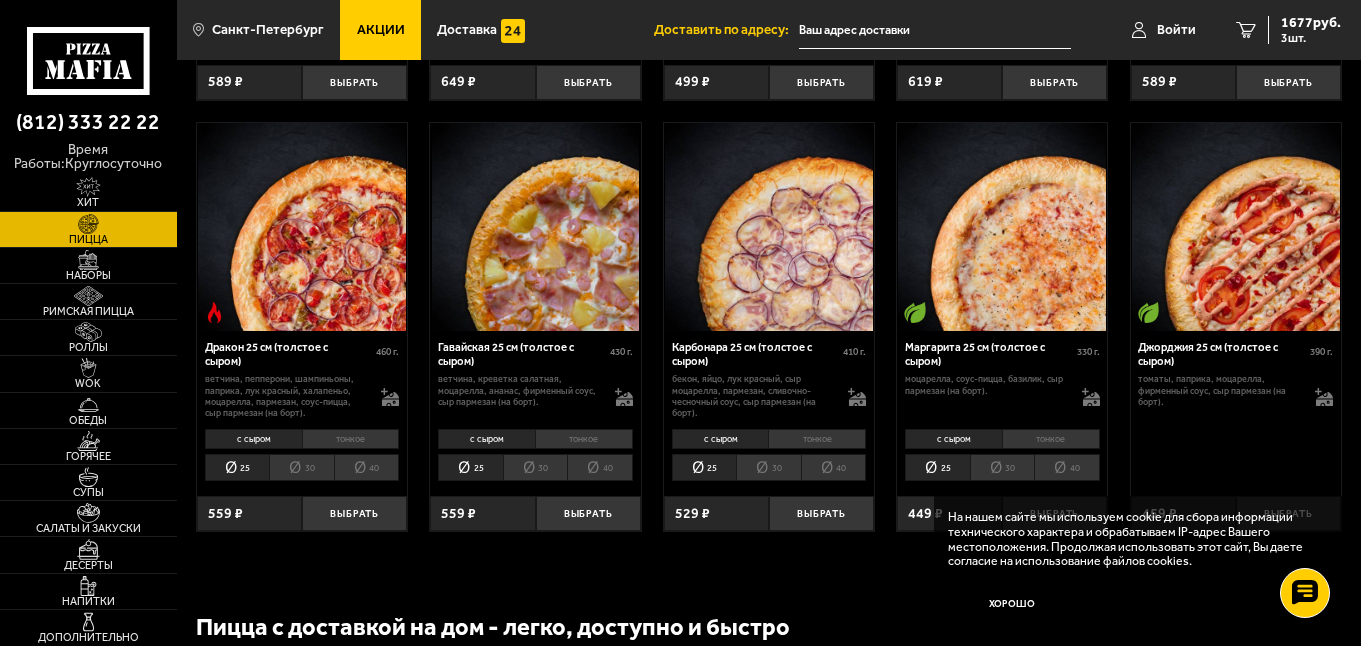 scroll, scrollTop: 2278, scrollLeft: 0, axis: vertical 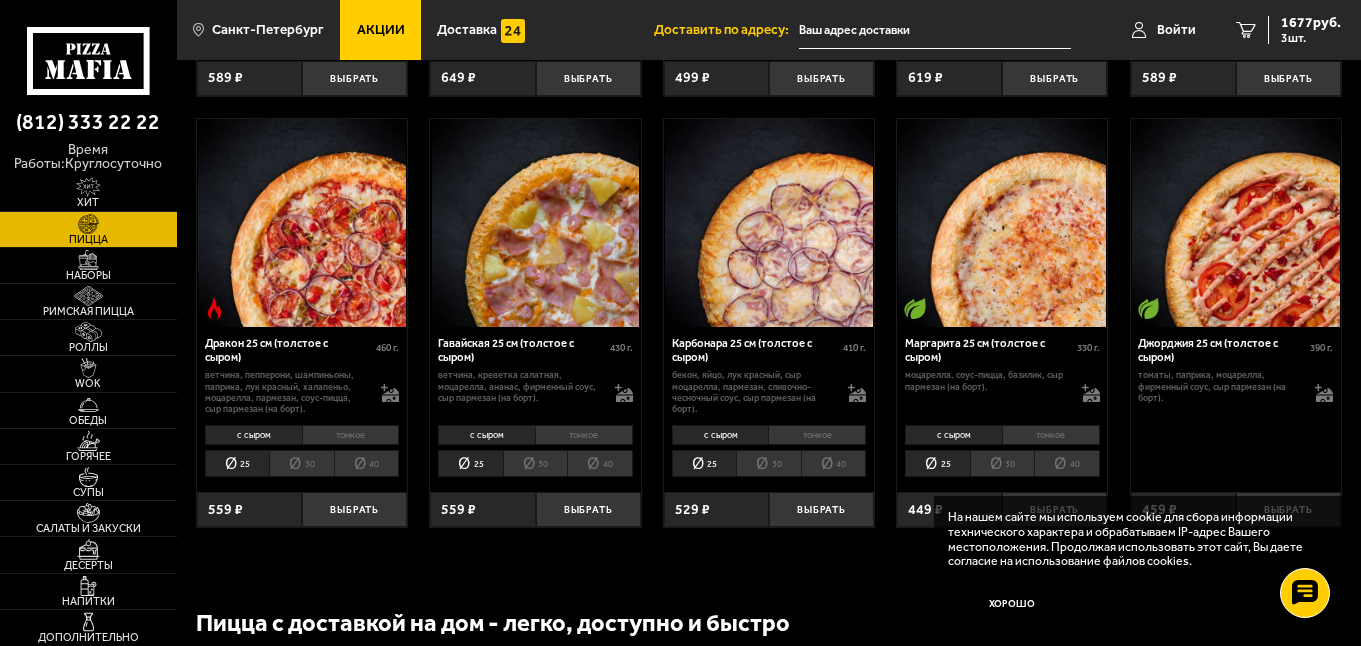 click on "тонкое" at bounding box center (817, 435) 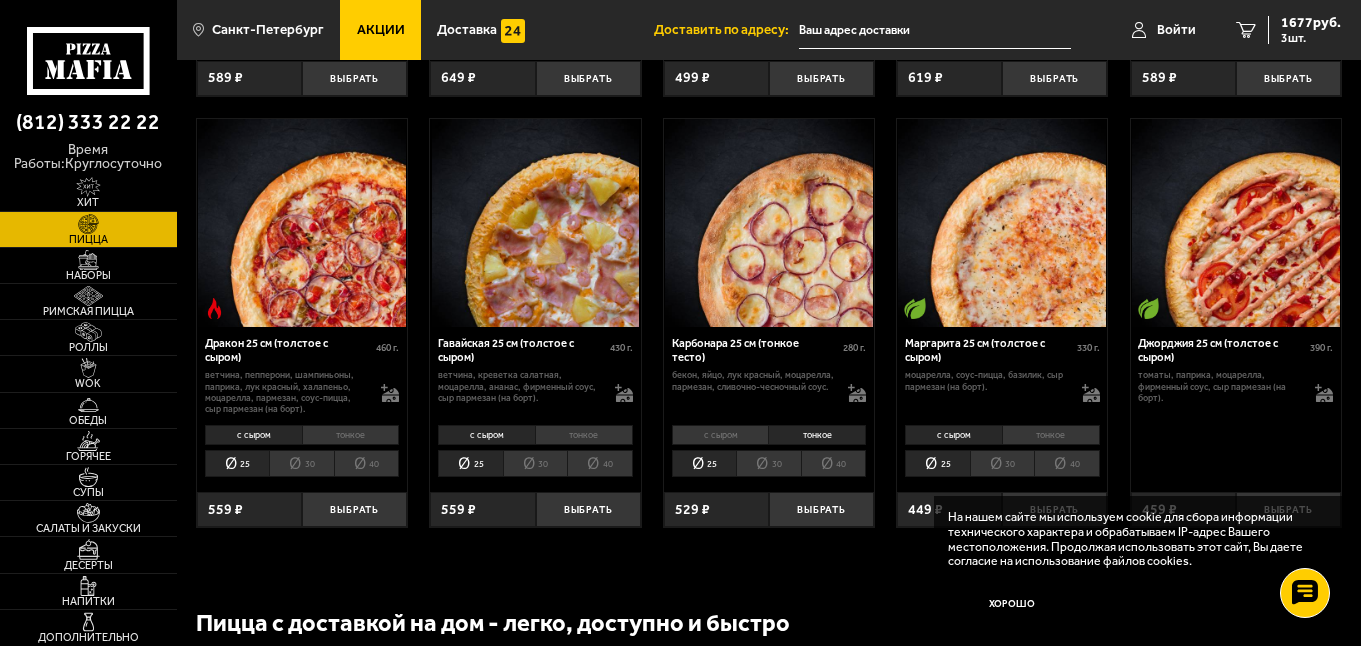 click on "с сыром" at bounding box center (720, 435) 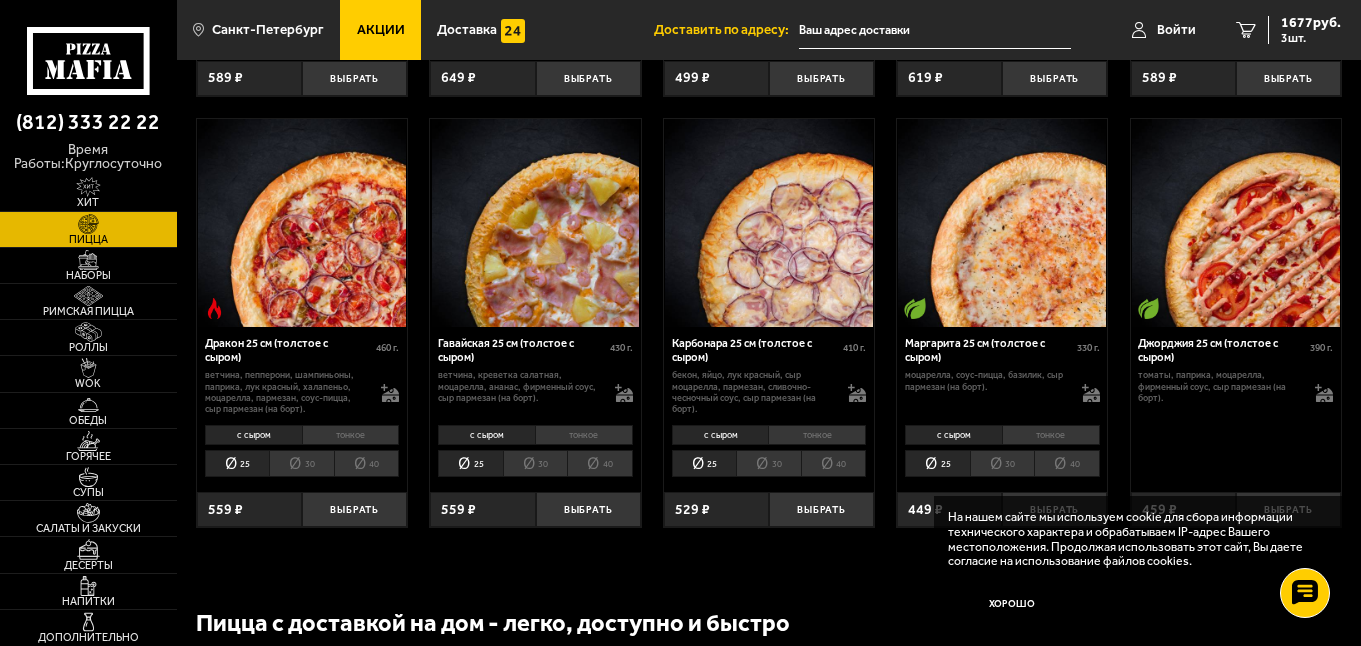 click on "с сыром тонкое 25 30 40 Топпинги" at bounding box center (769, 451) 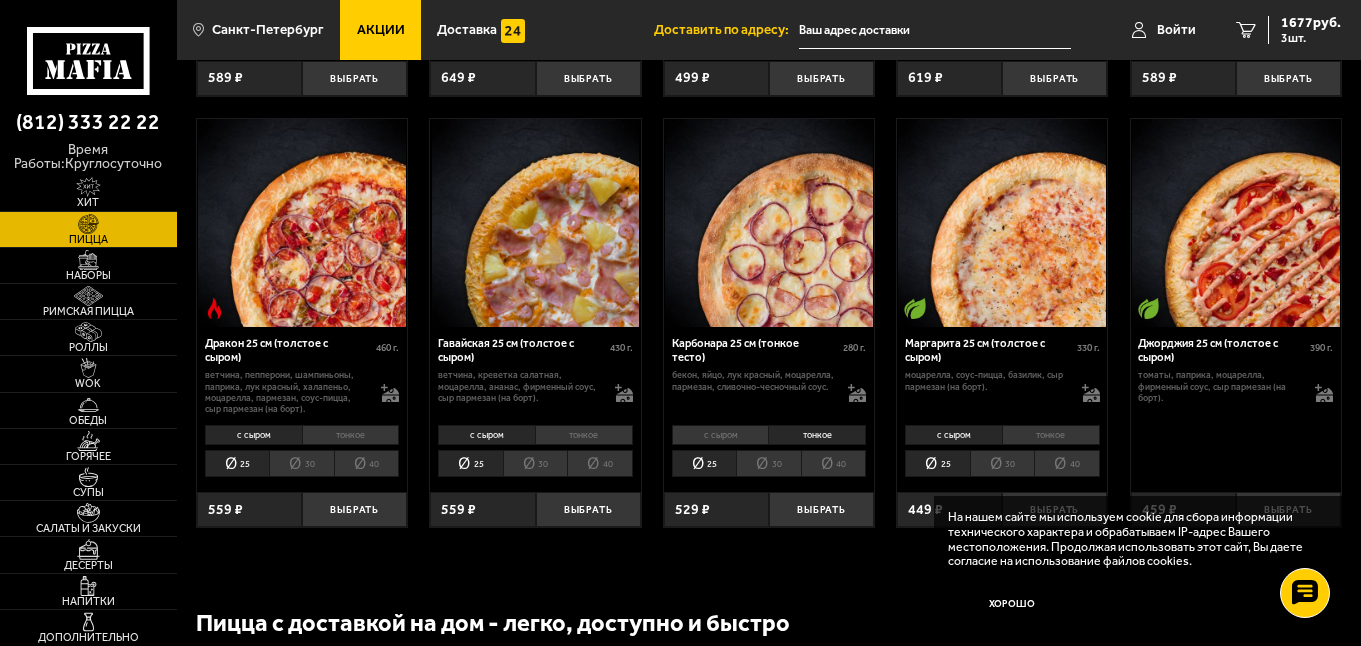 click on "30" at bounding box center (768, 463) 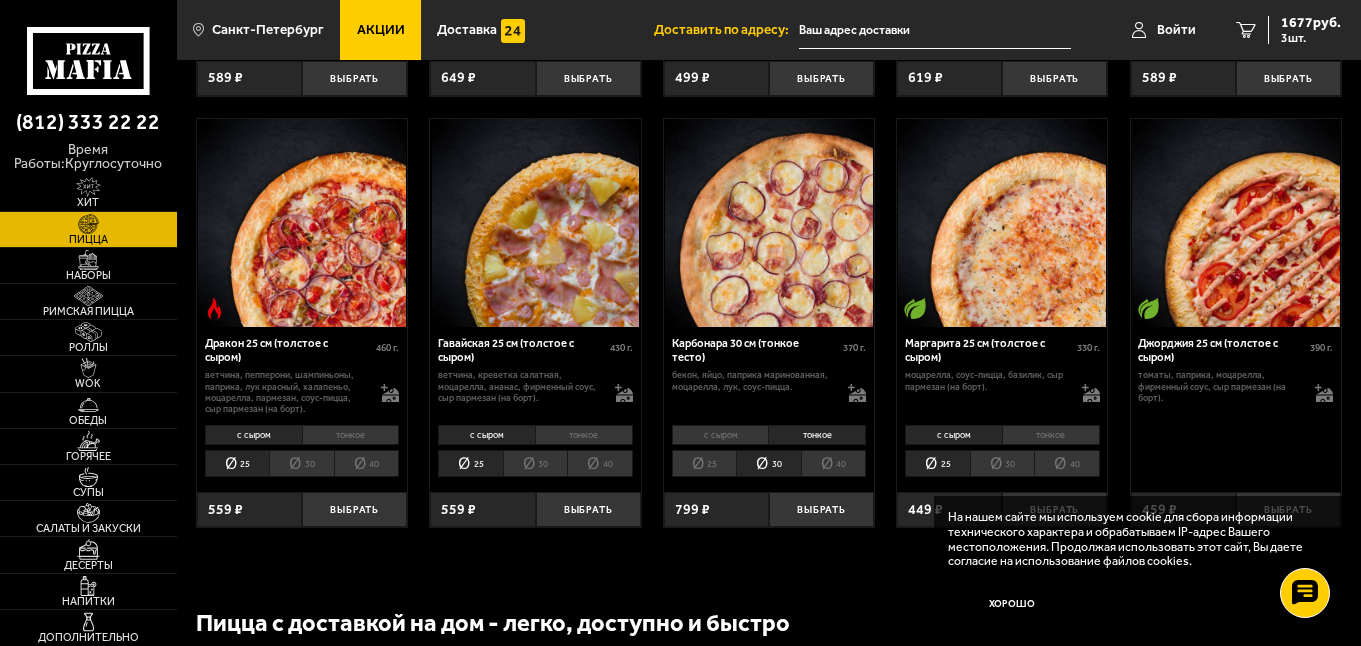 click on "25" at bounding box center (704, 463) 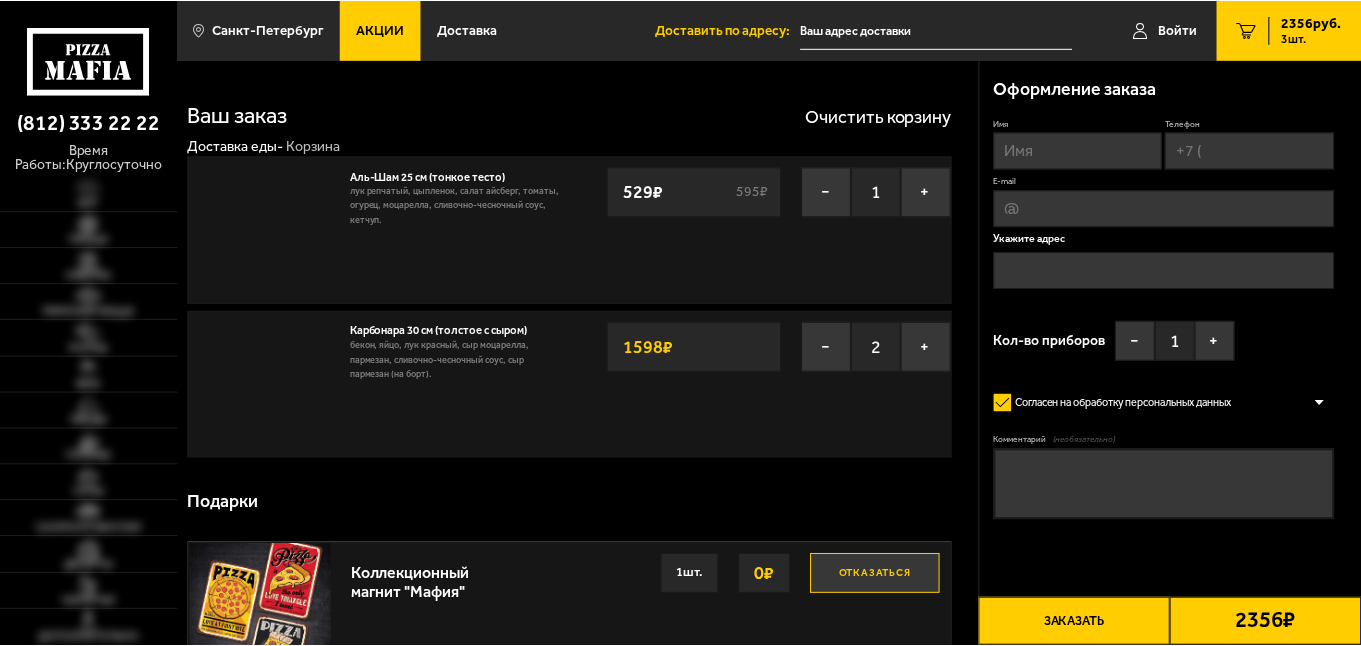 scroll, scrollTop: 0, scrollLeft: 0, axis: both 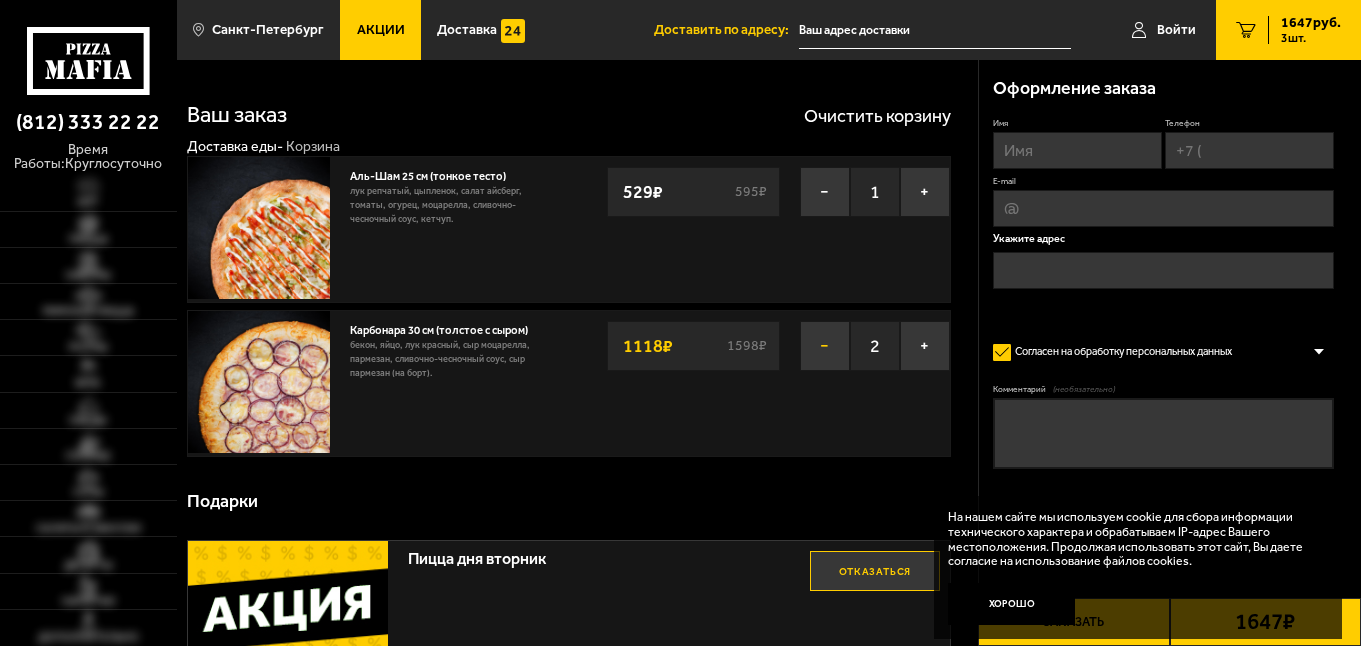 click on "−" at bounding box center (825, 346) 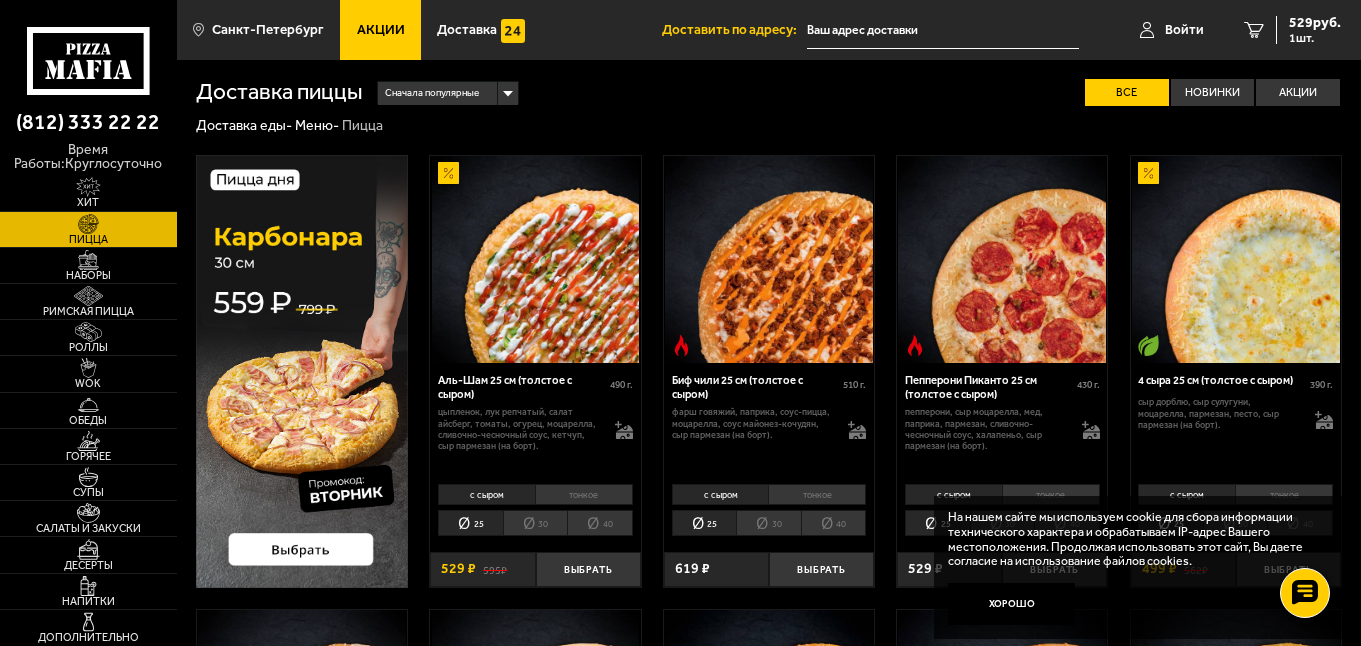 scroll, scrollTop: 93, scrollLeft: 0, axis: vertical 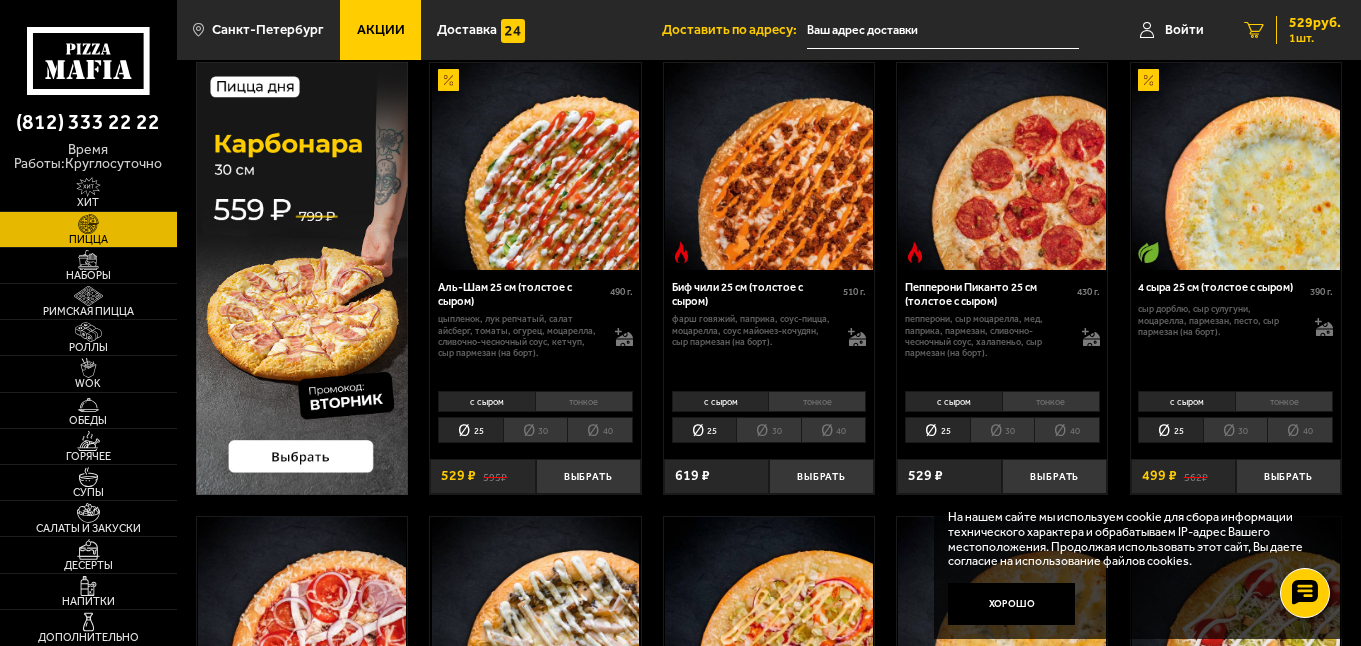 click on "1 529  руб. 1  шт." at bounding box center (1292, 30) 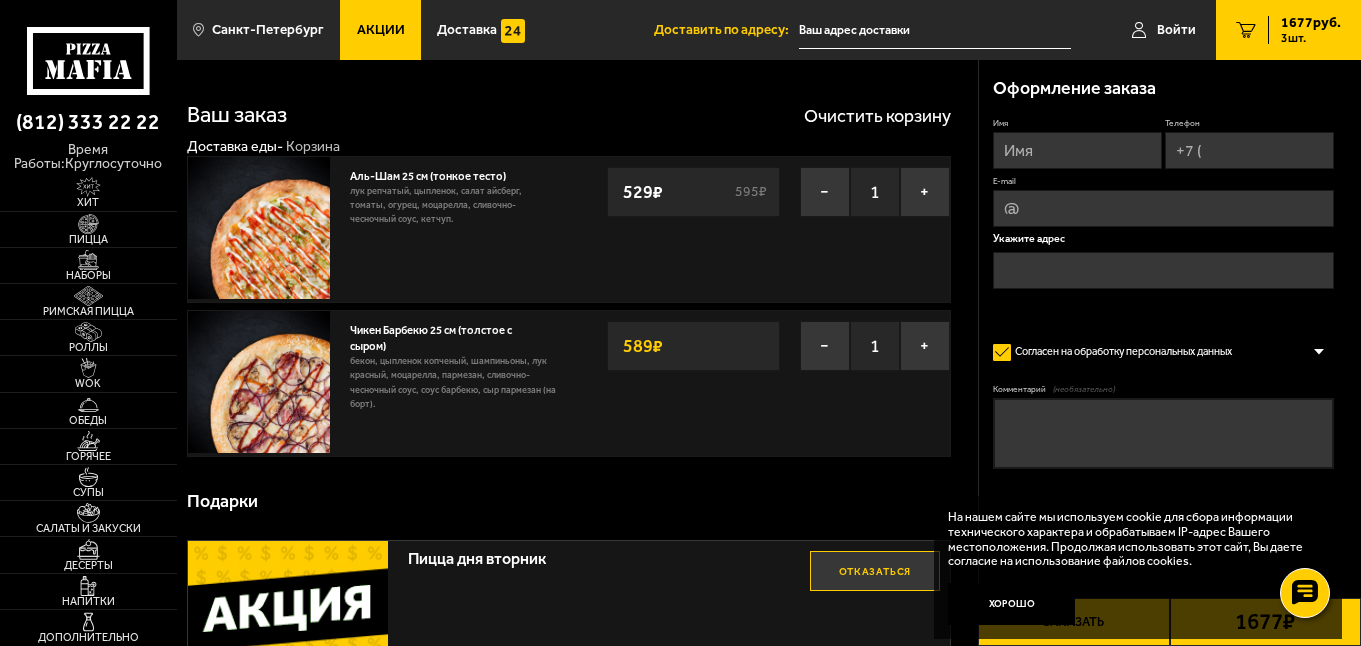 scroll, scrollTop: 672, scrollLeft: 0, axis: vertical 